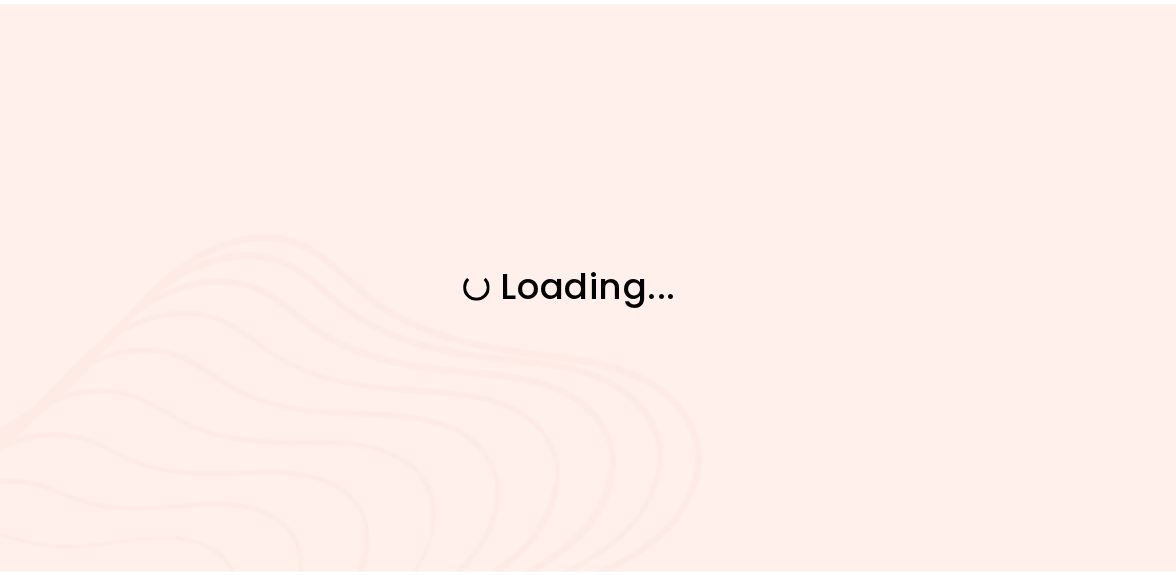 scroll, scrollTop: 0, scrollLeft: 0, axis: both 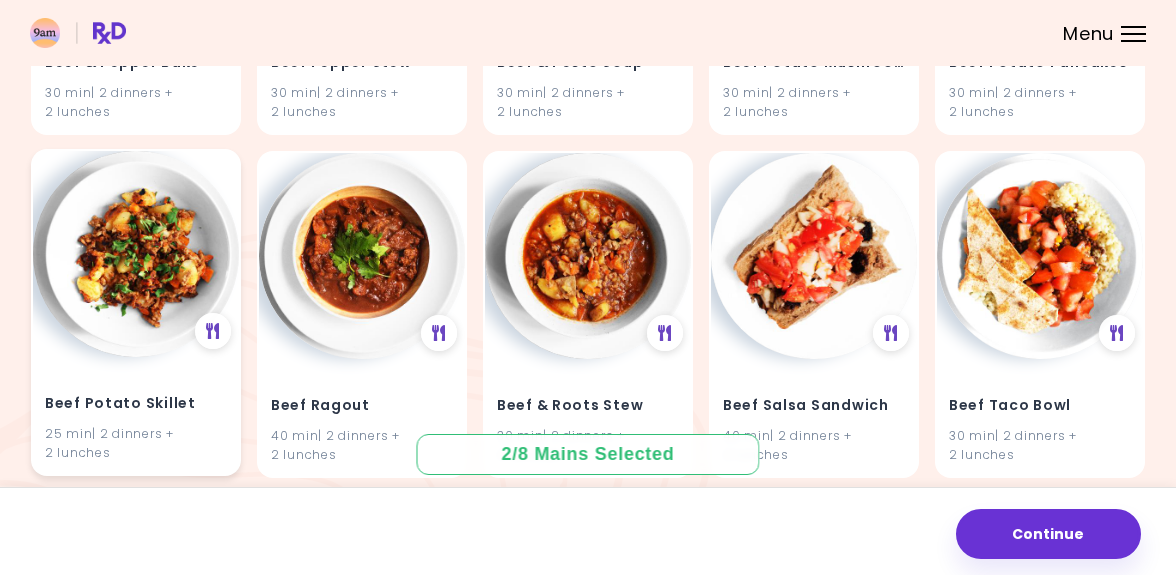 click at bounding box center [136, 254] 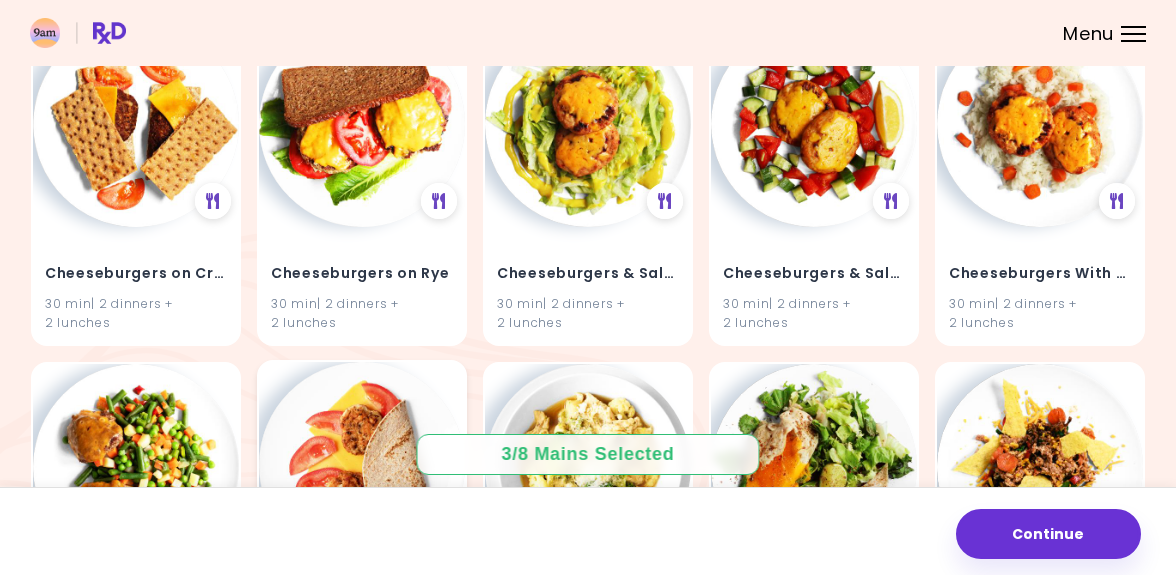 scroll, scrollTop: 12196, scrollLeft: 0, axis: vertical 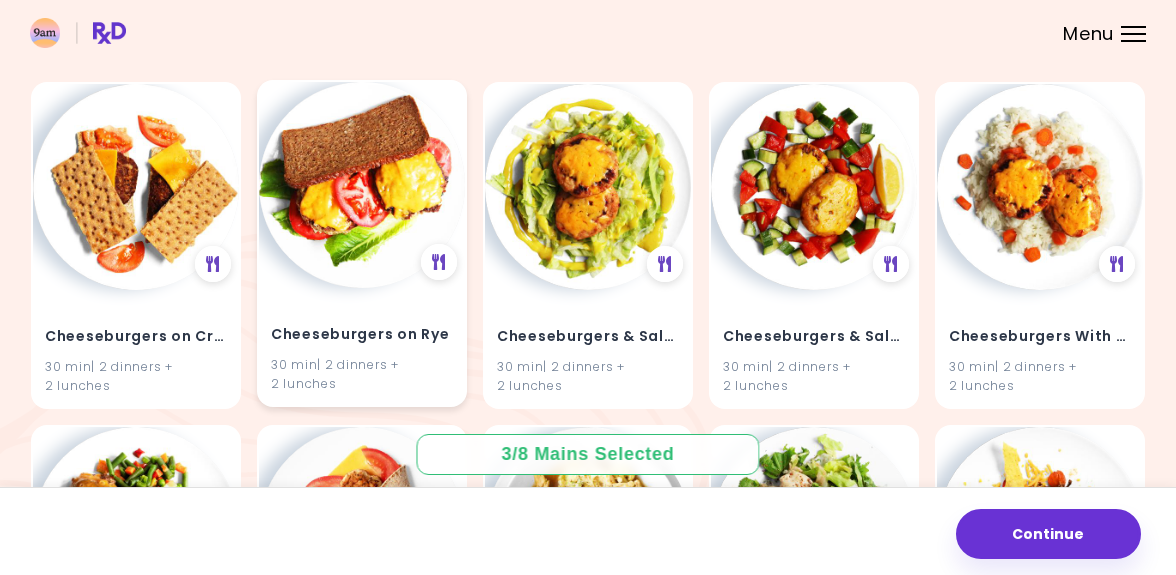 click at bounding box center (362, 185) 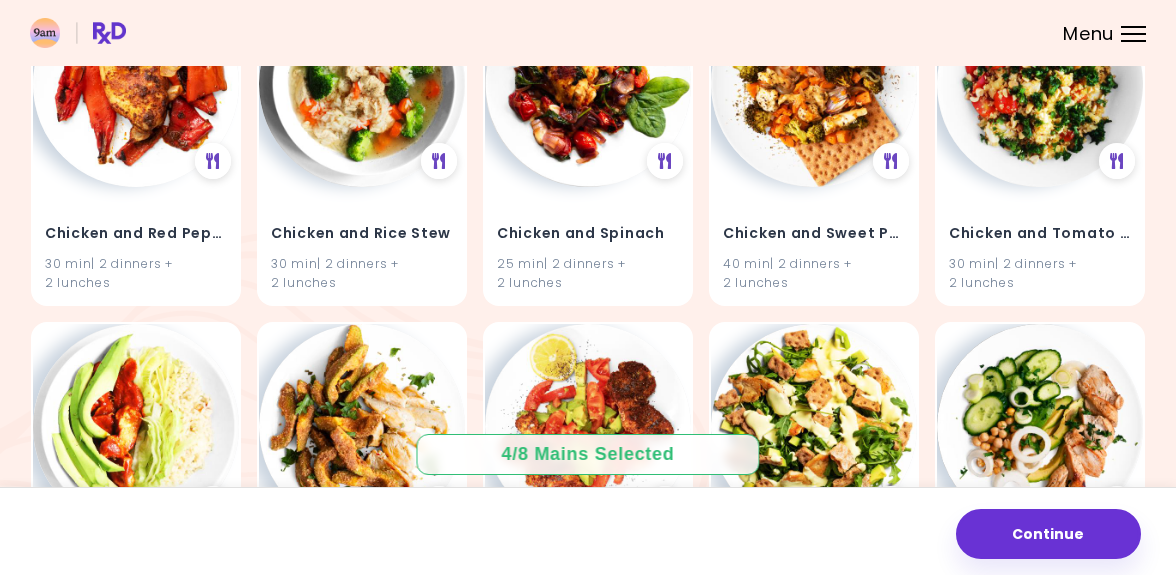 scroll, scrollTop: 13996, scrollLeft: 0, axis: vertical 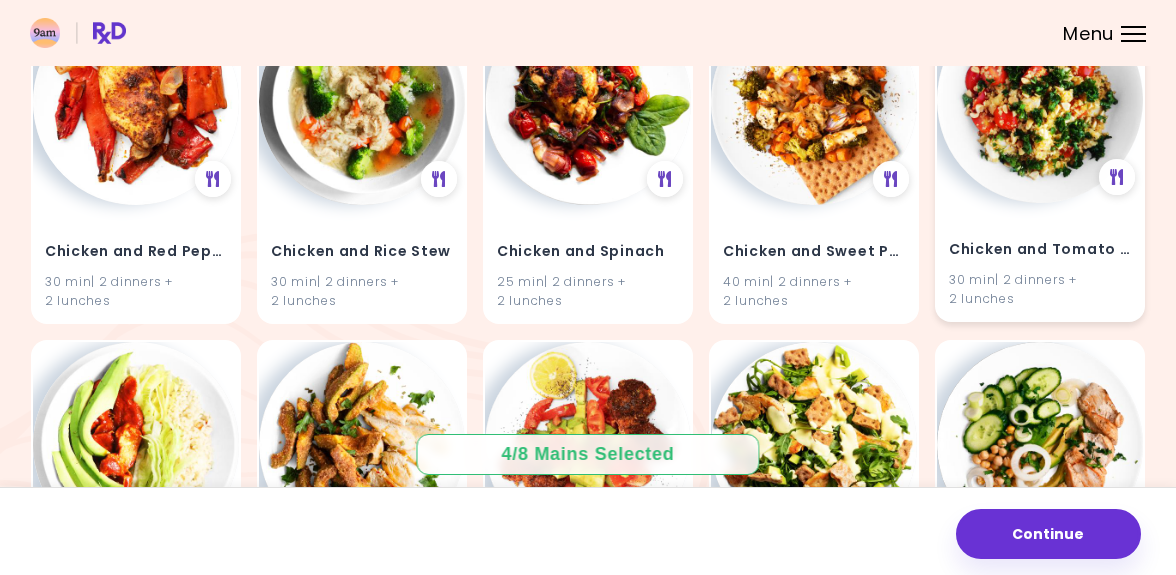 click at bounding box center (1040, 100) 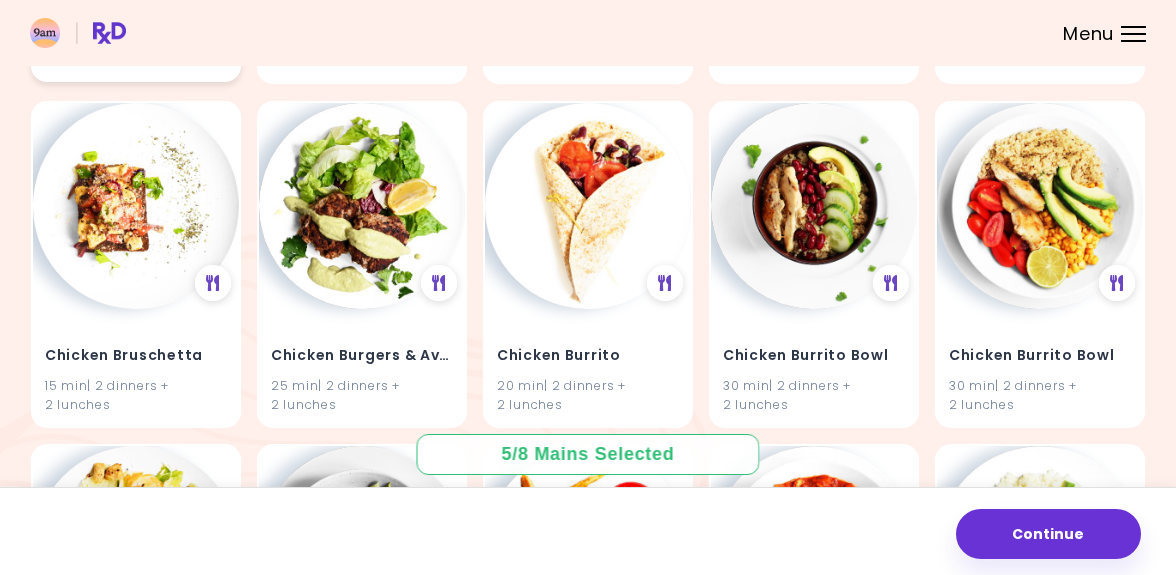 scroll, scrollTop: 15296, scrollLeft: 0, axis: vertical 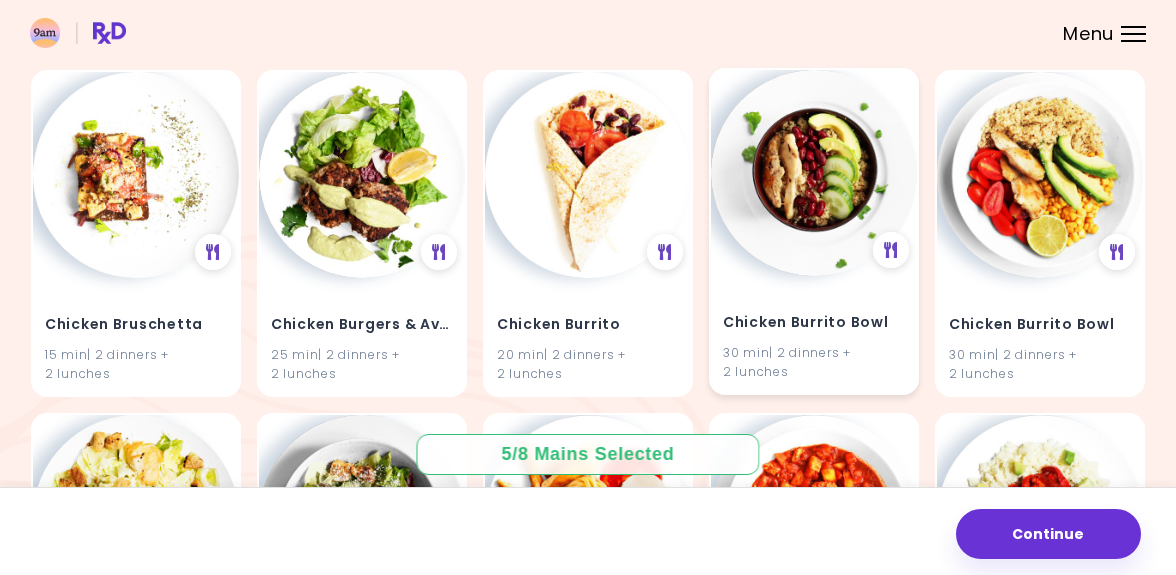 click at bounding box center (814, 173) 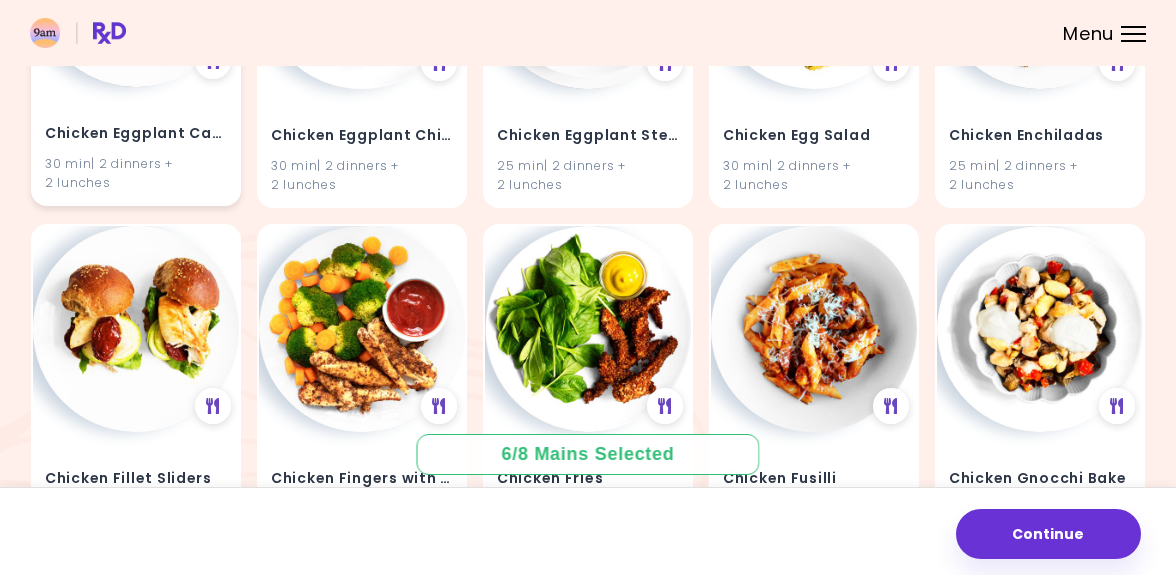 scroll, scrollTop: 17646, scrollLeft: 0, axis: vertical 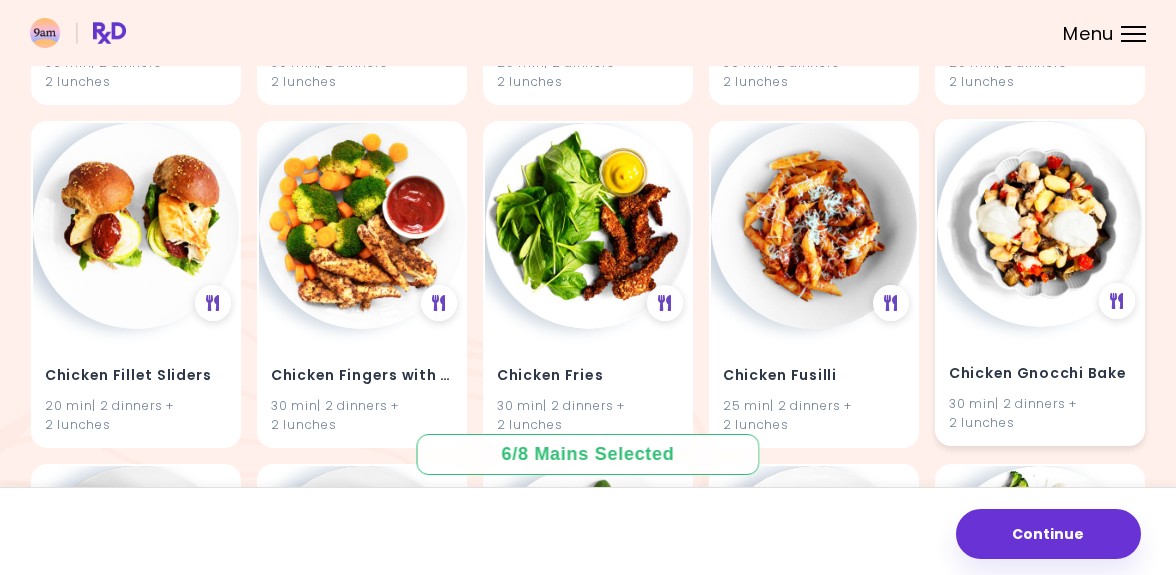 click at bounding box center (1040, 224) 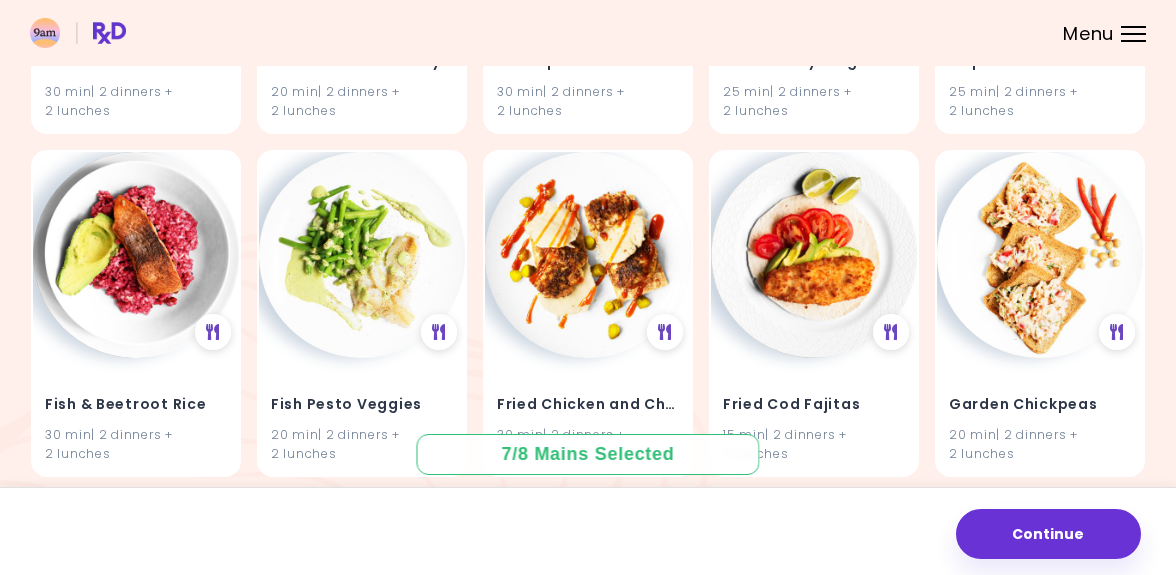 scroll, scrollTop: 32724, scrollLeft: 0, axis: vertical 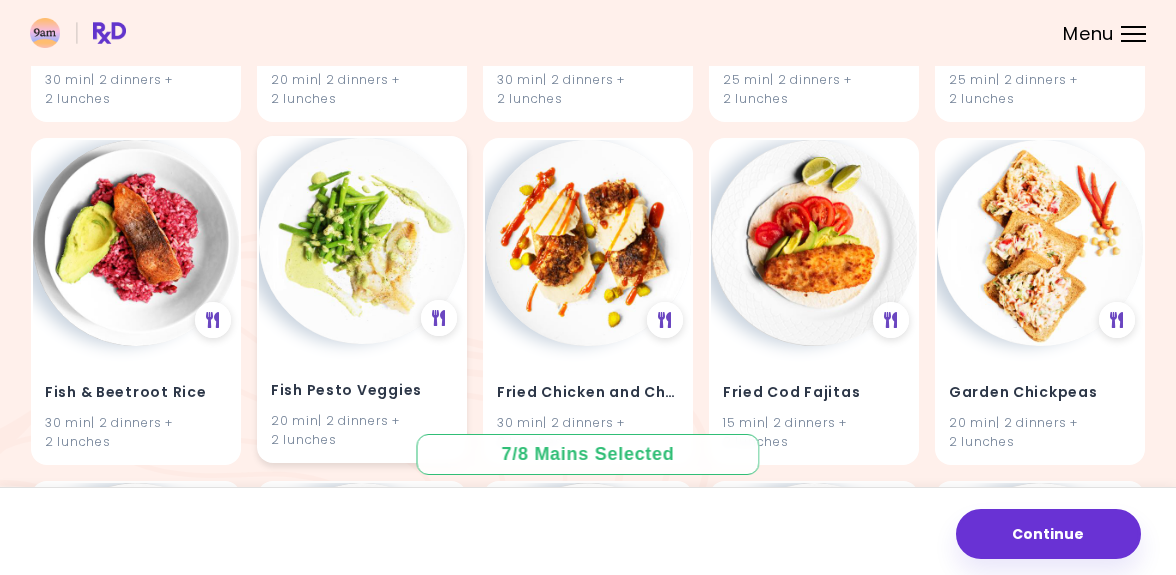 click on "Fish Pesto Veggies" at bounding box center (362, 391) 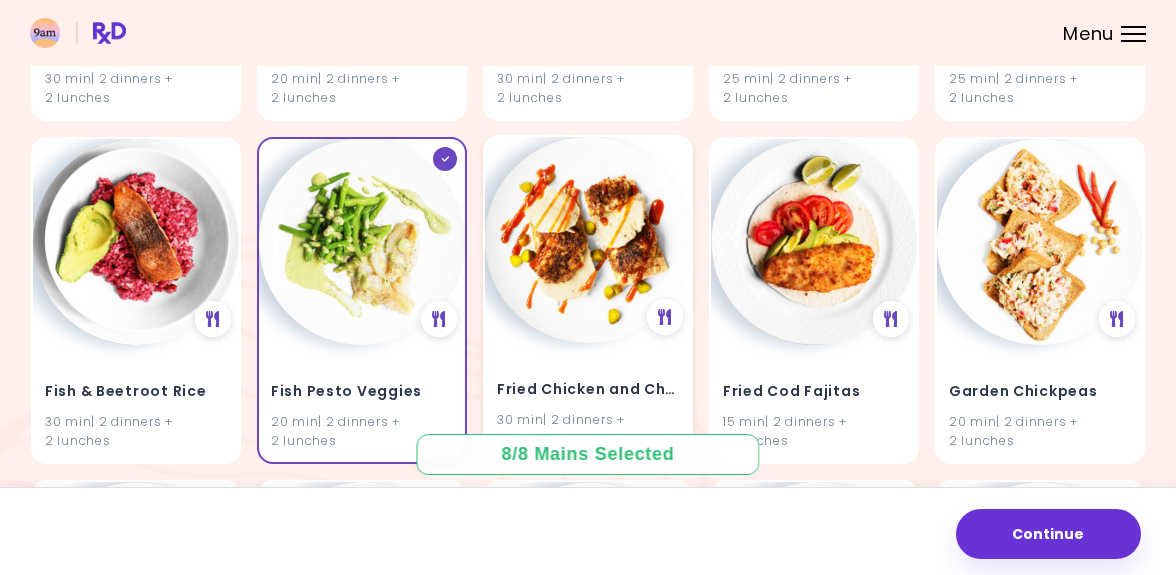 scroll, scrollTop: 32824, scrollLeft: 0, axis: vertical 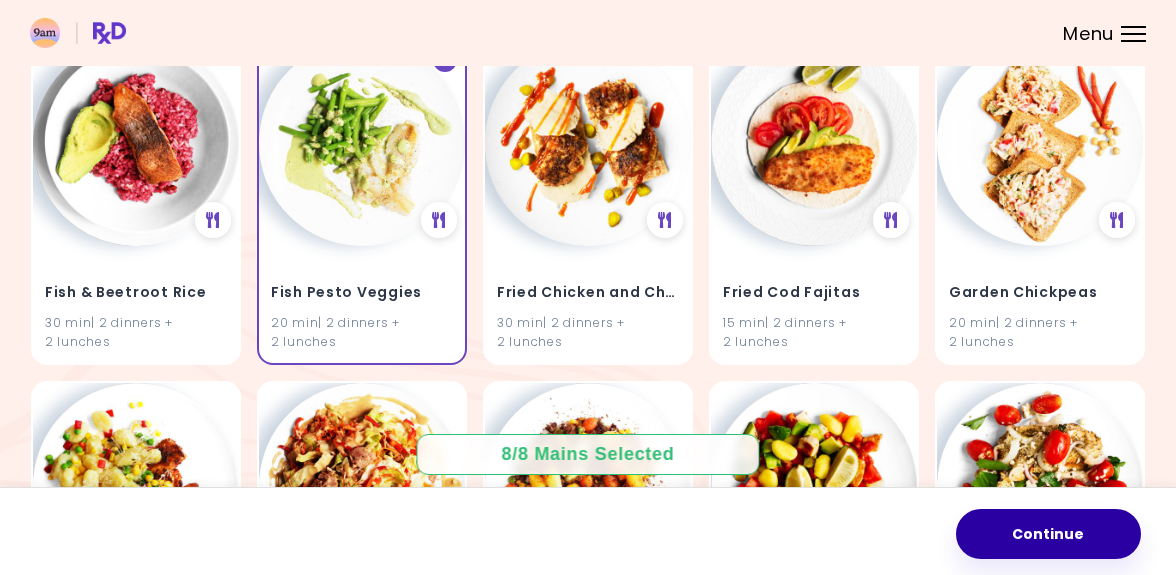 click on "Continue" at bounding box center [1048, 534] 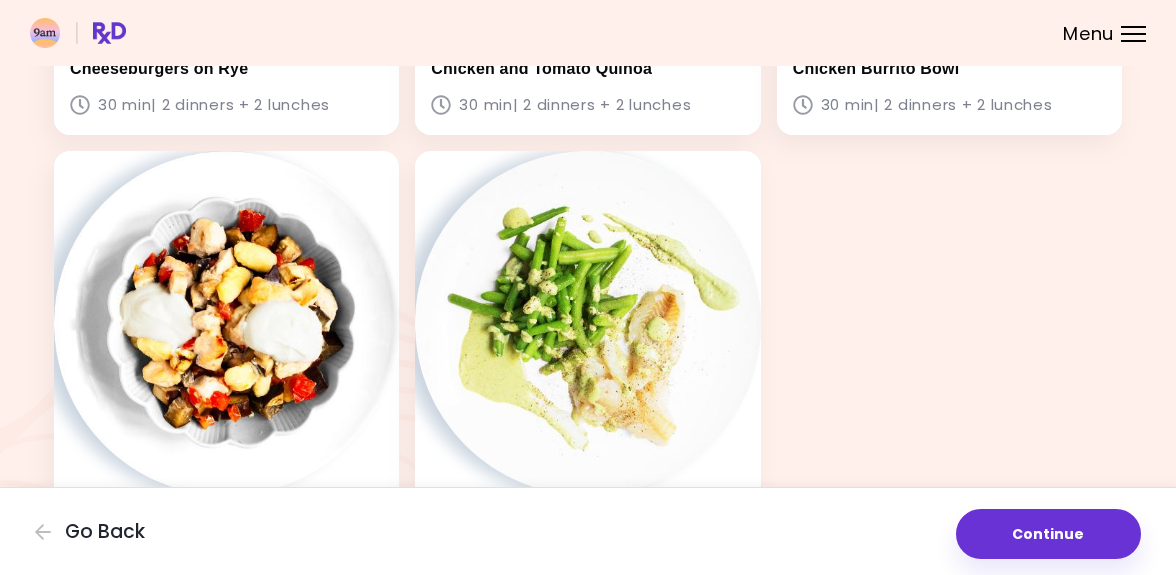 scroll, scrollTop: 1104, scrollLeft: 0, axis: vertical 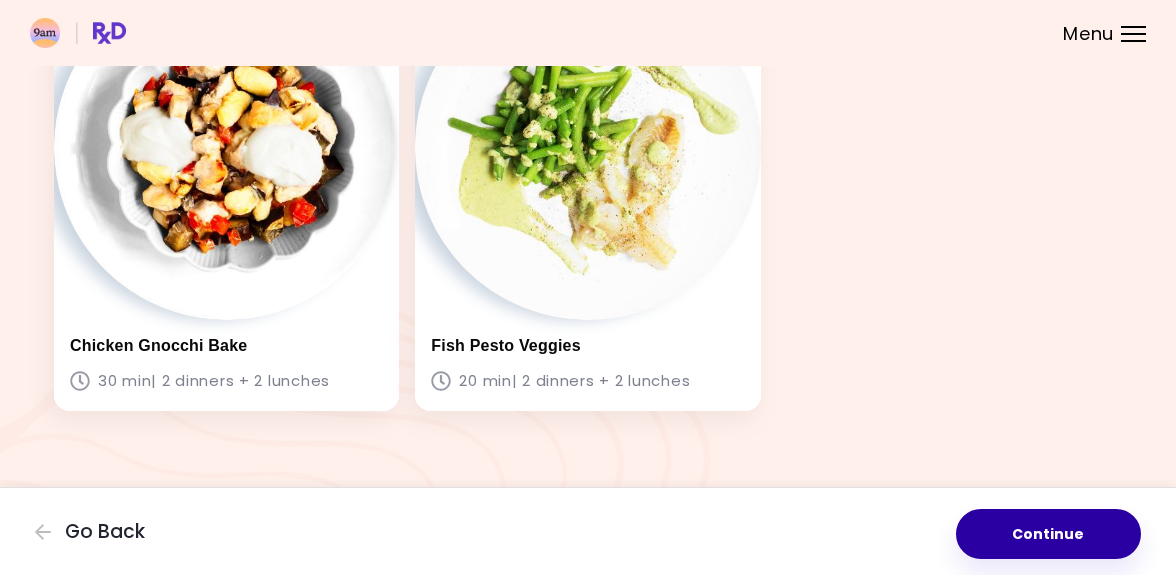 click on "Continue" at bounding box center (1048, 534) 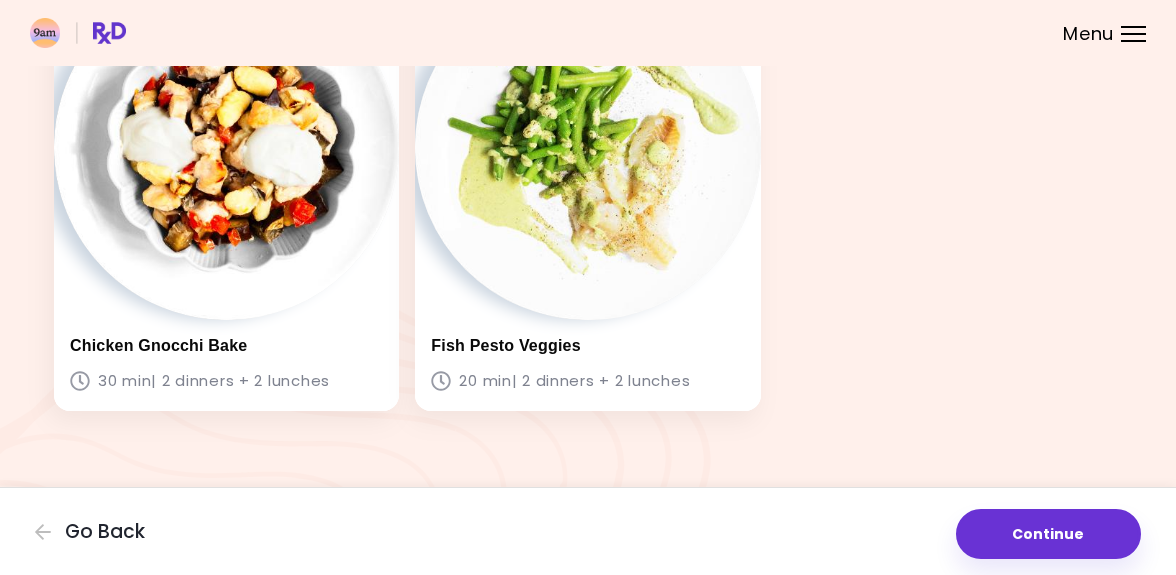 scroll, scrollTop: 0, scrollLeft: 0, axis: both 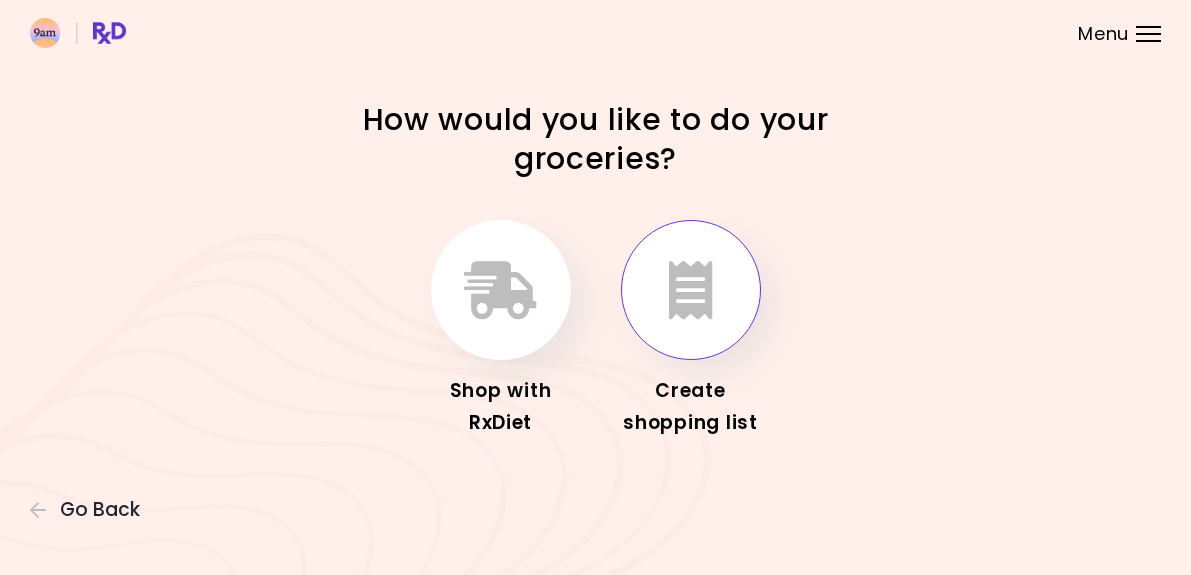 click at bounding box center (691, 290) 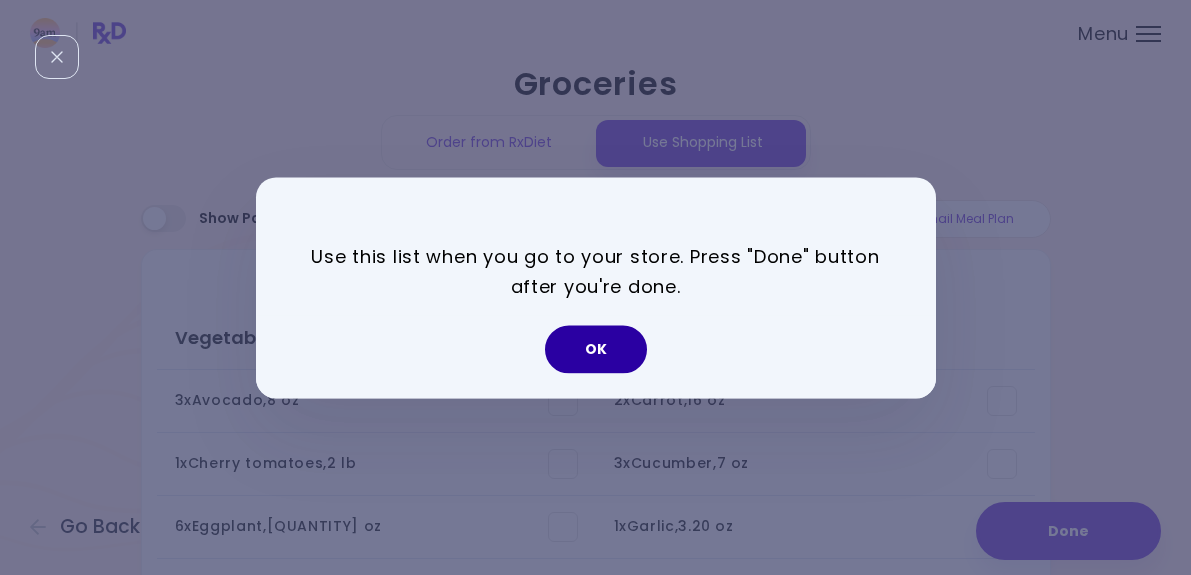 click on "OK" at bounding box center (596, 349) 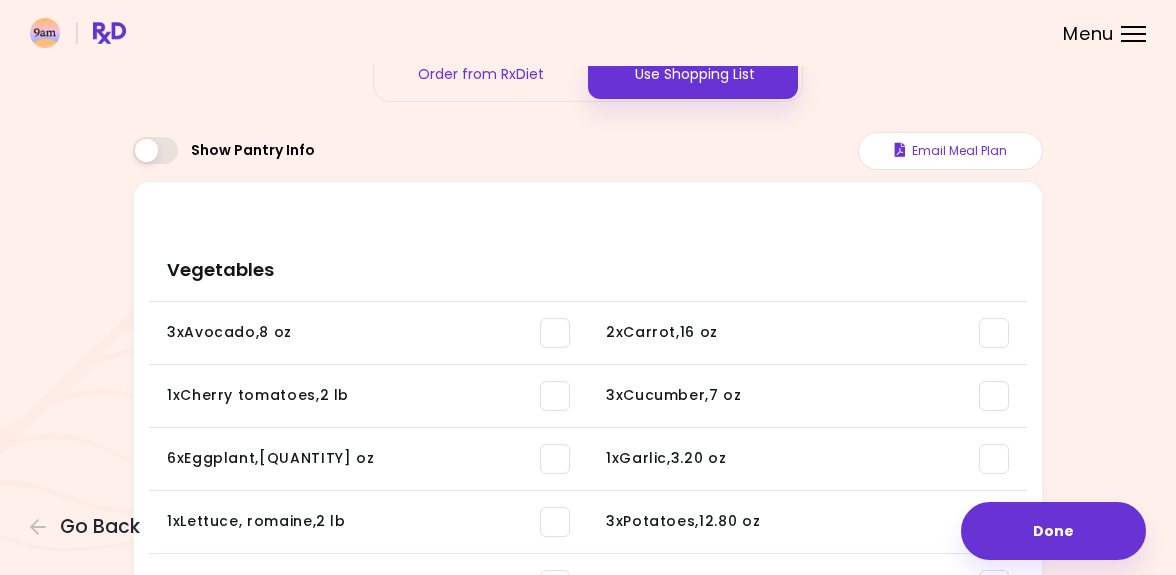 scroll, scrollTop: 0, scrollLeft: 0, axis: both 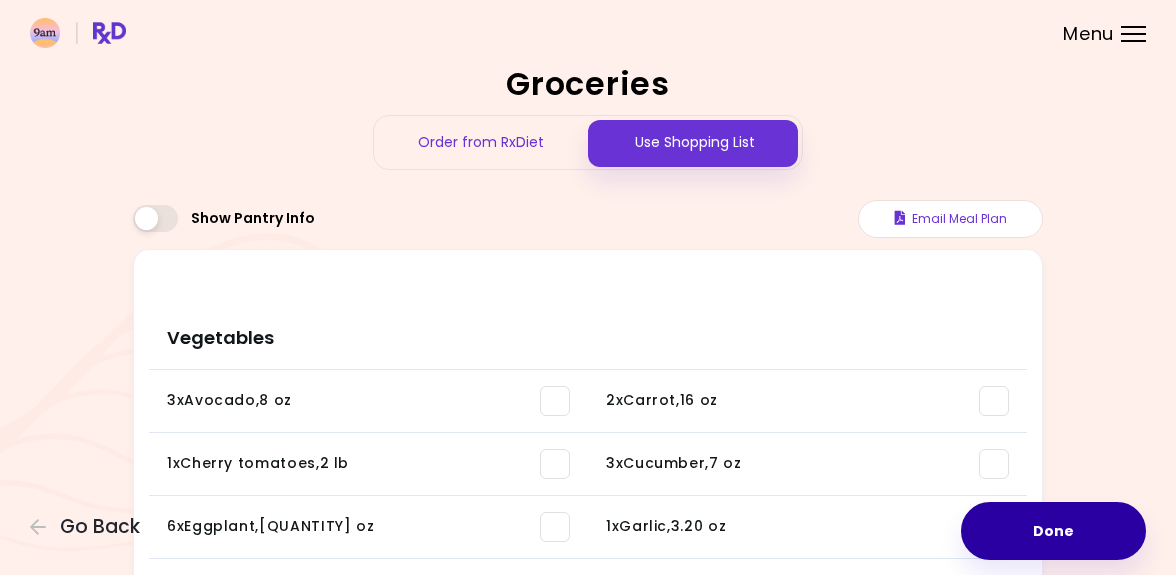 click on "Done" at bounding box center (1053, 531) 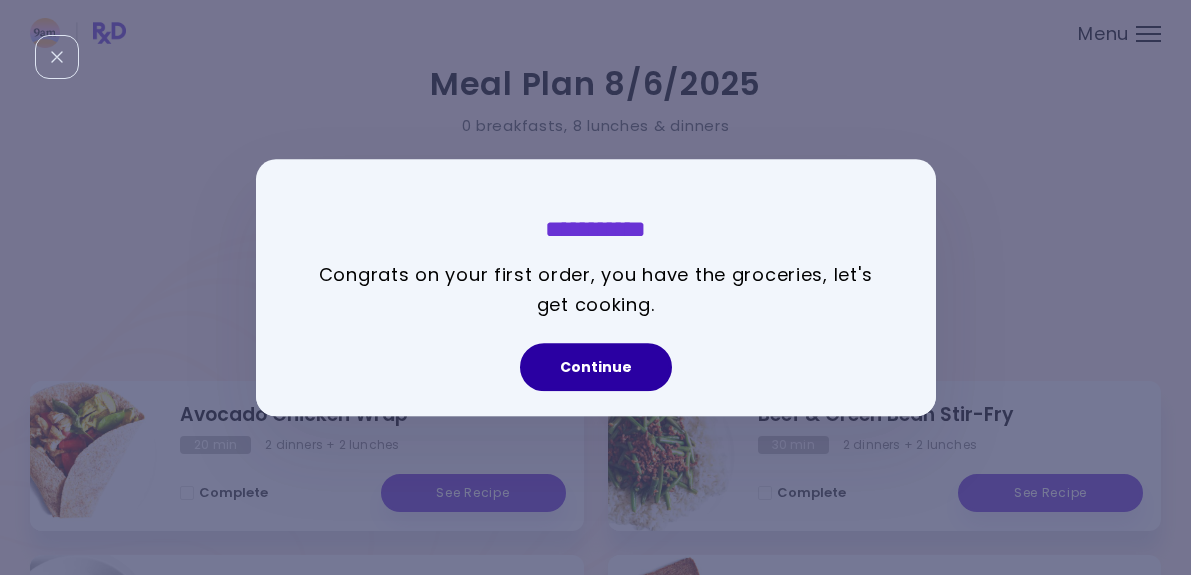 click on "Continue" at bounding box center [596, 367] 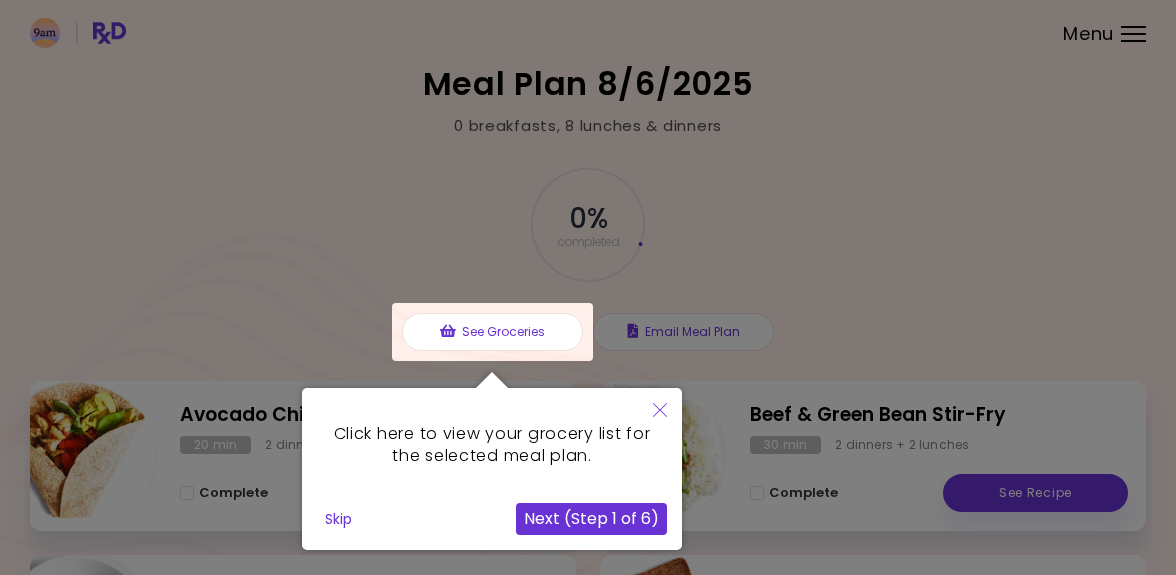 scroll, scrollTop: 100, scrollLeft: 0, axis: vertical 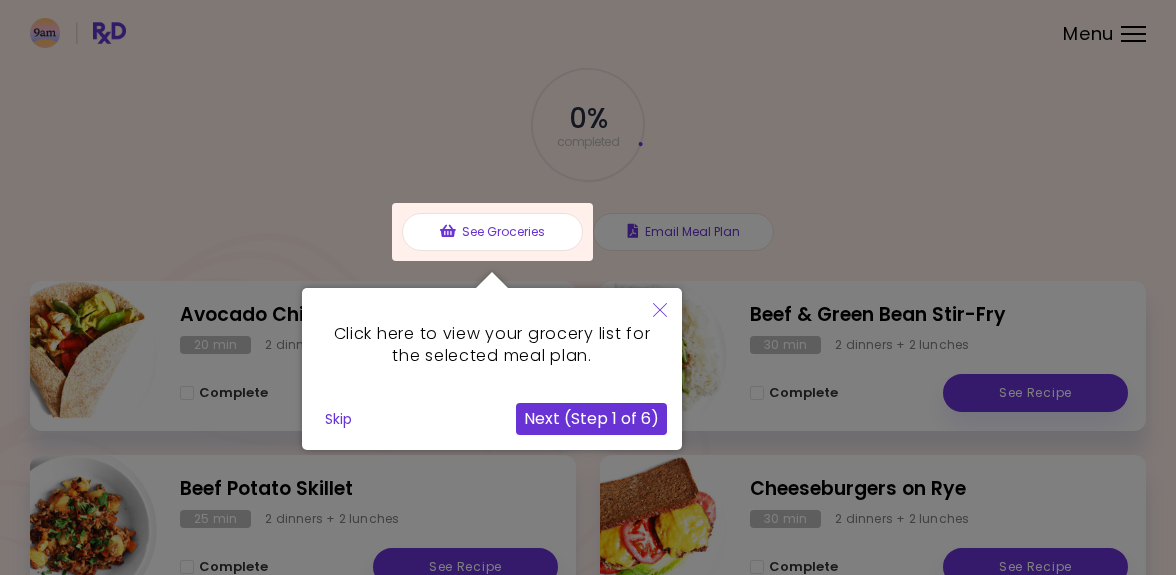 click at bounding box center (492, 232) 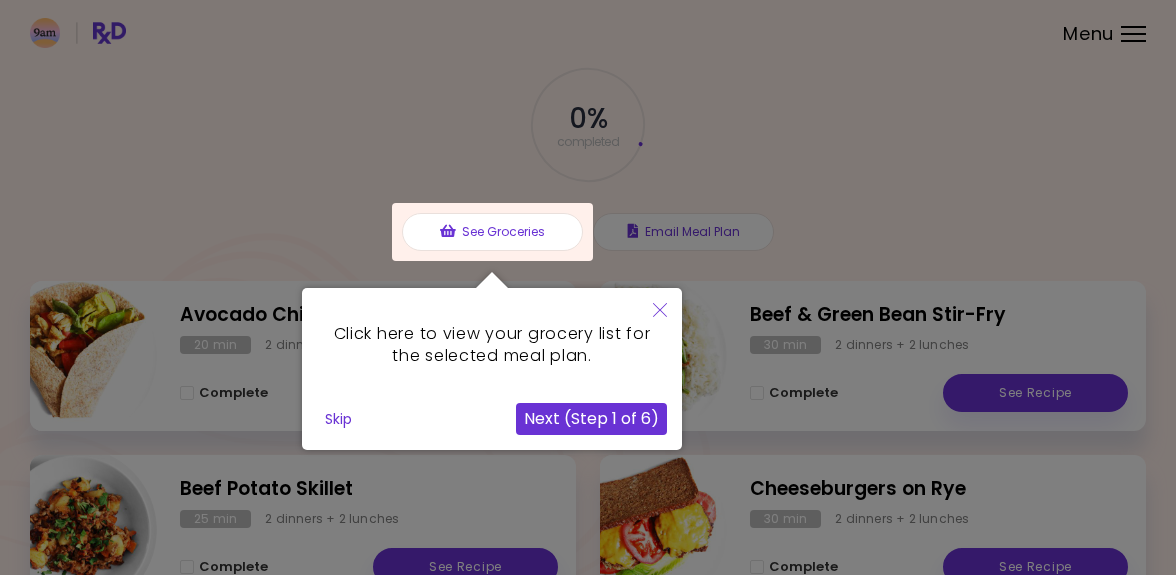 click on "Click here to view your grocery list for the selected meal plan." at bounding box center [492, 345] 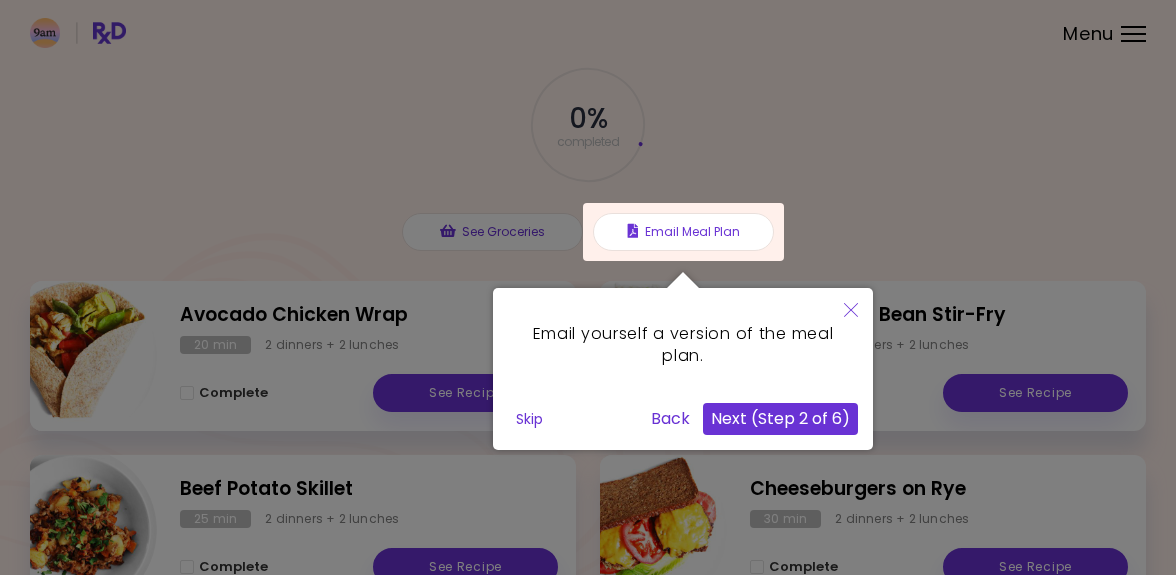 click on "Next (Step 2 of 6)" at bounding box center [780, 419] 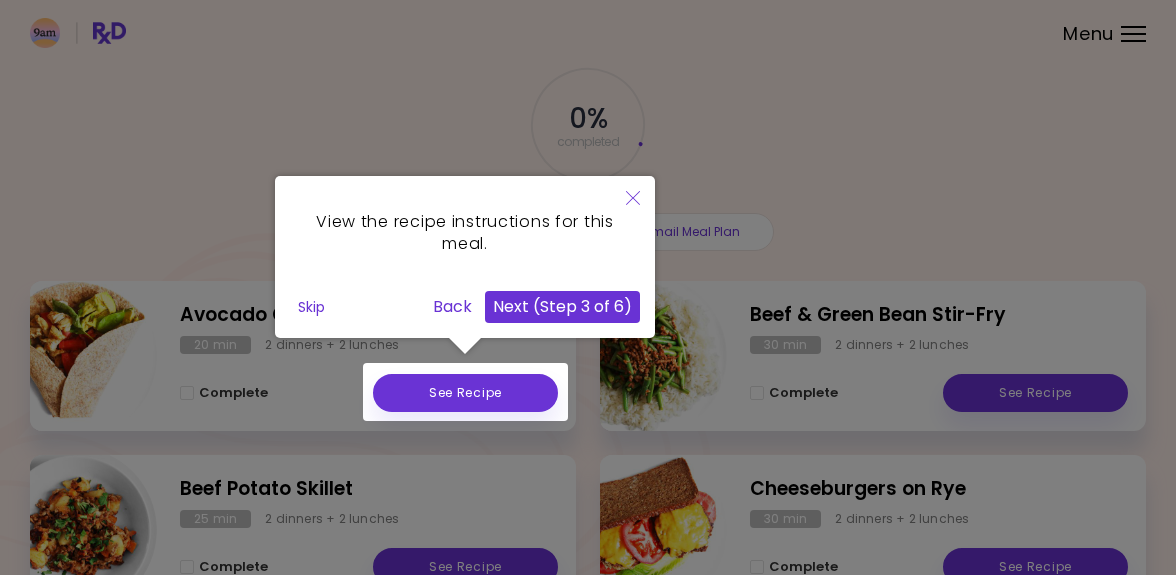click on "Next (Step 3 of 6)" at bounding box center (562, 307) 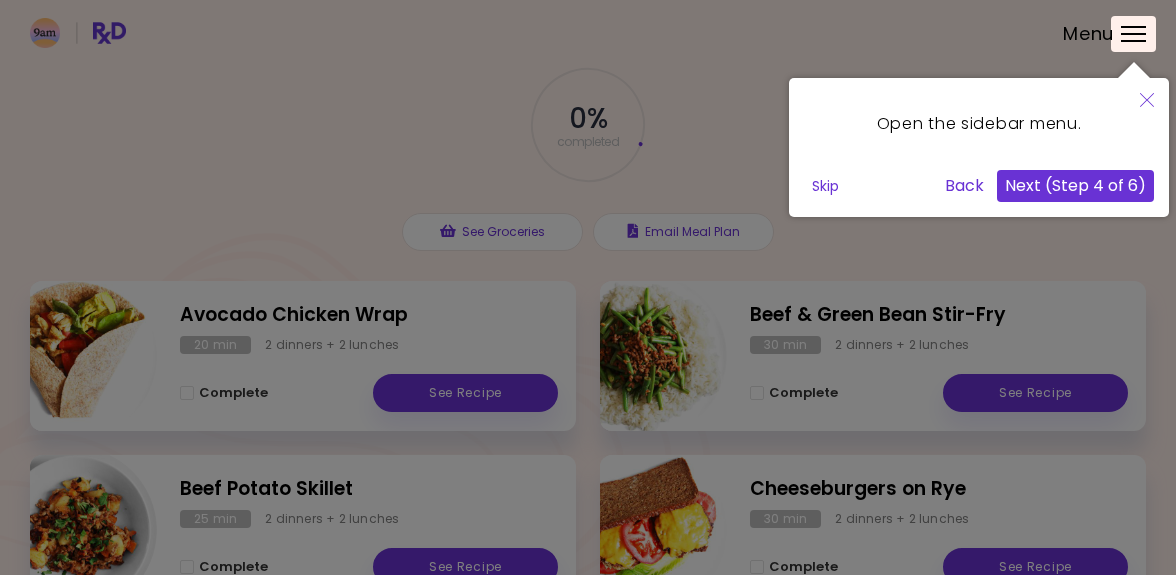 click on "Next (Step 4 of 6)" at bounding box center (1075, 186) 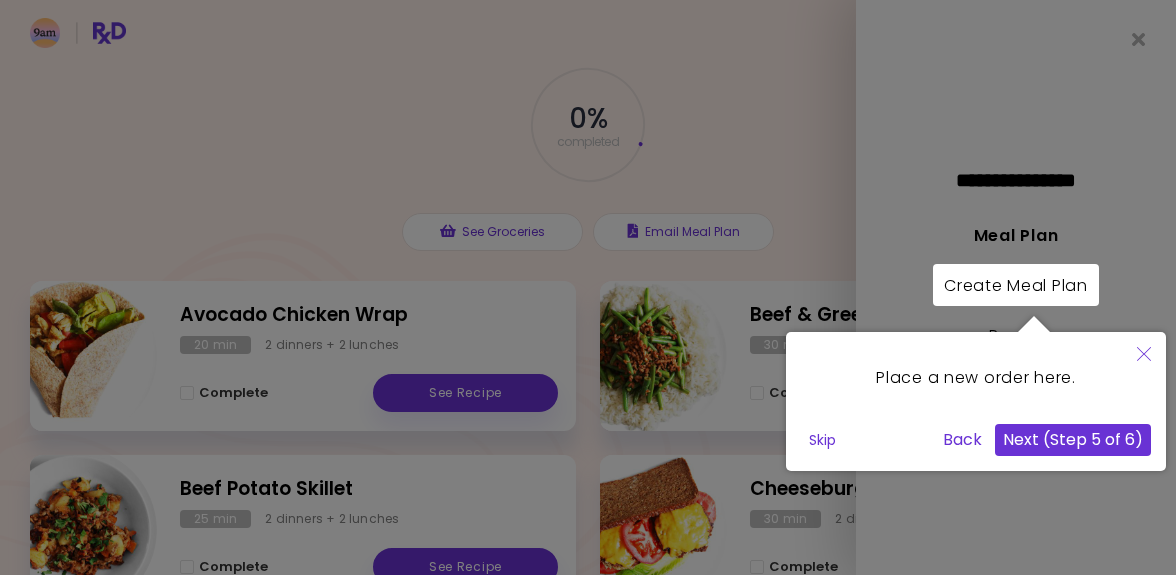 click on "Next (Step 5 of 6)" at bounding box center (1073, 440) 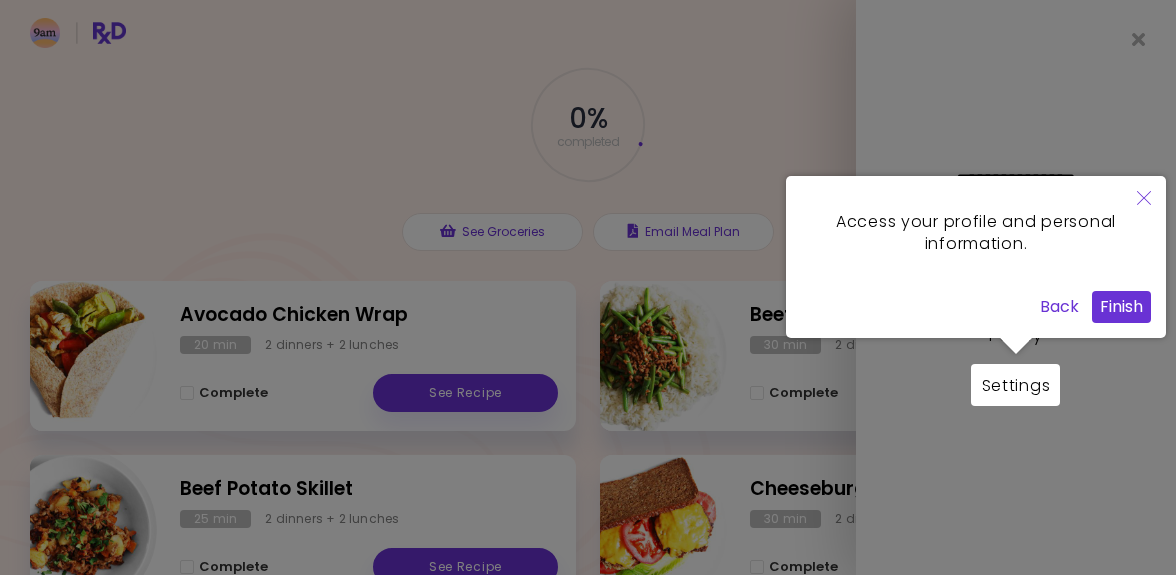 click on "Finish" at bounding box center [1121, 307] 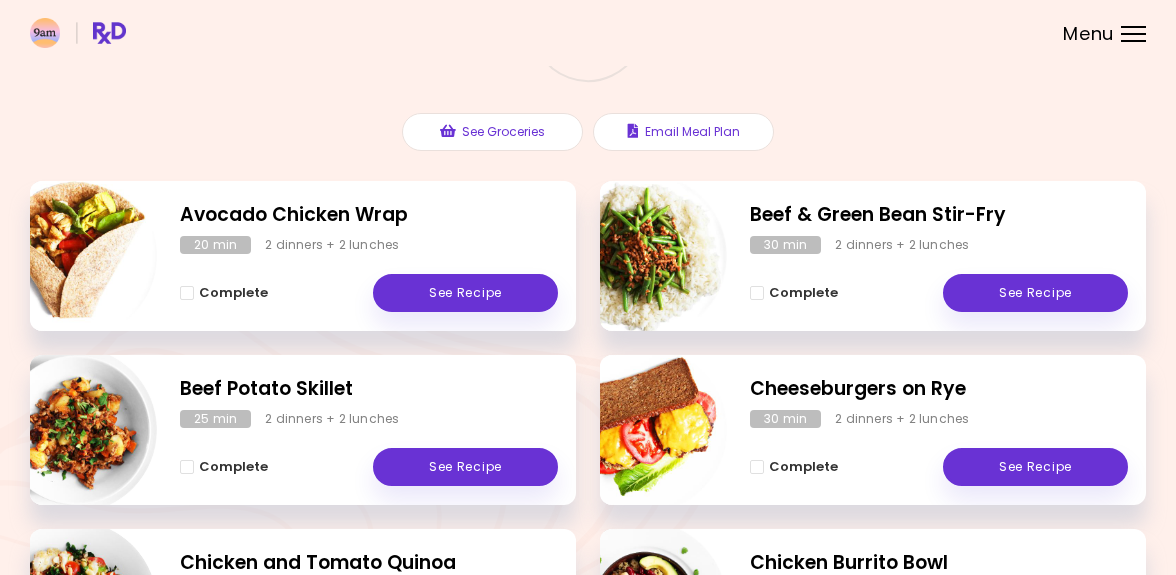 scroll, scrollTop: 0, scrollLeft: 0, axis: both 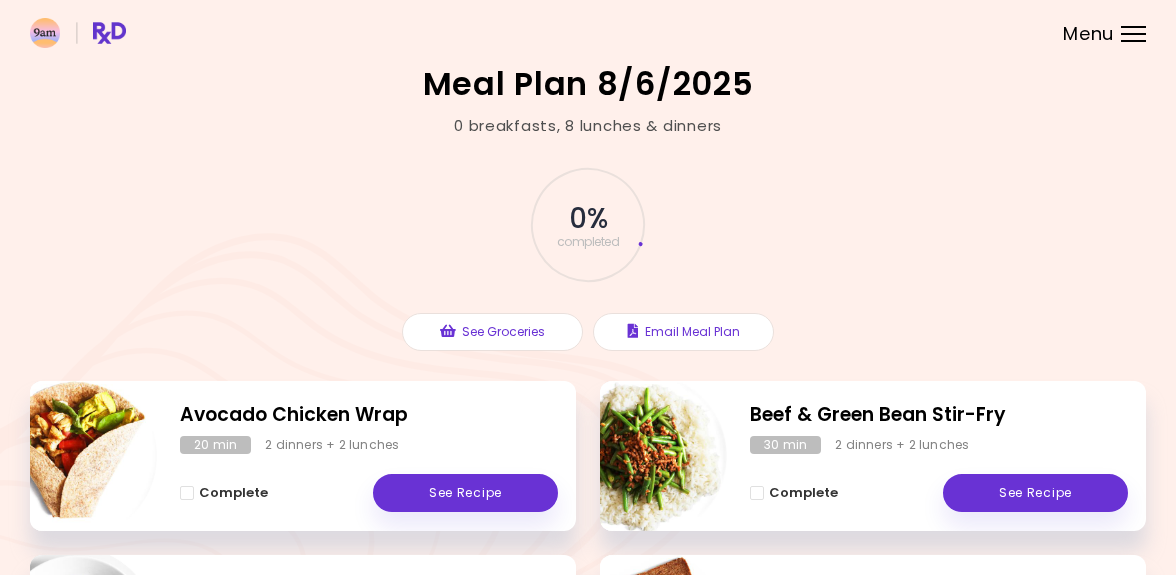 click on "Menu" at bounding box center (1133, 34) 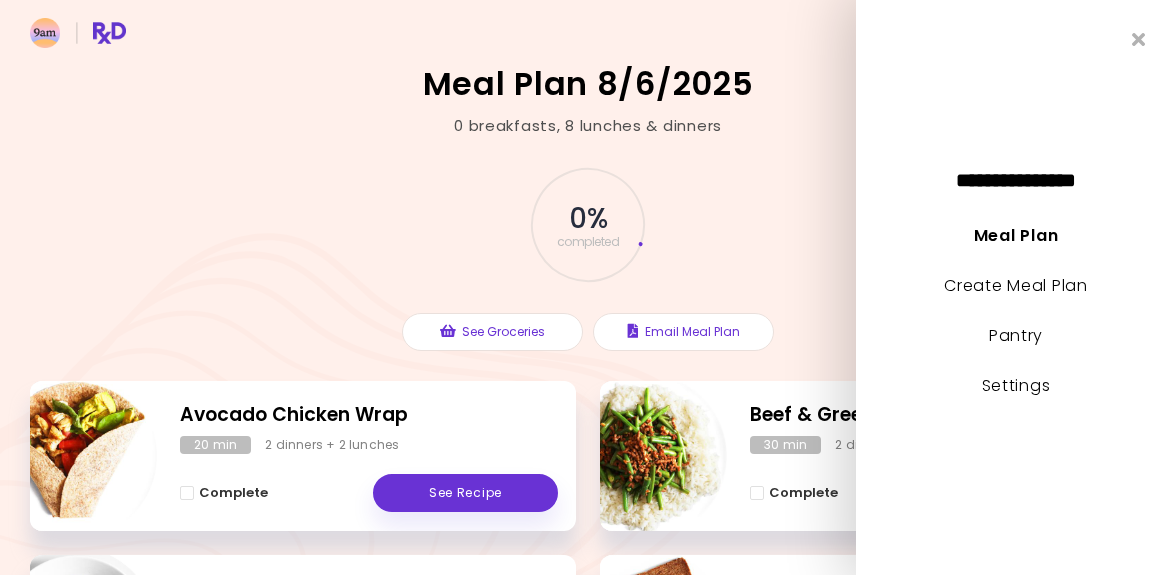 drag, startPoint x: 1020, startPoint y: 239, endPoint x: 940, endPoint y: 233, distance: 80.224686 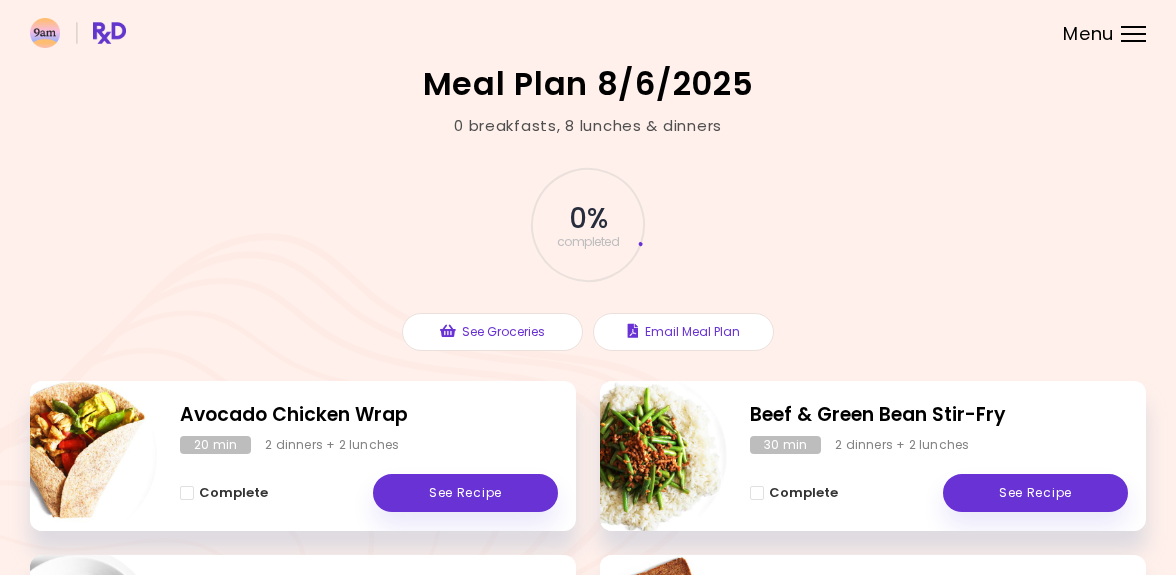 click on "0 % completed" at bounding box center [588, 225] 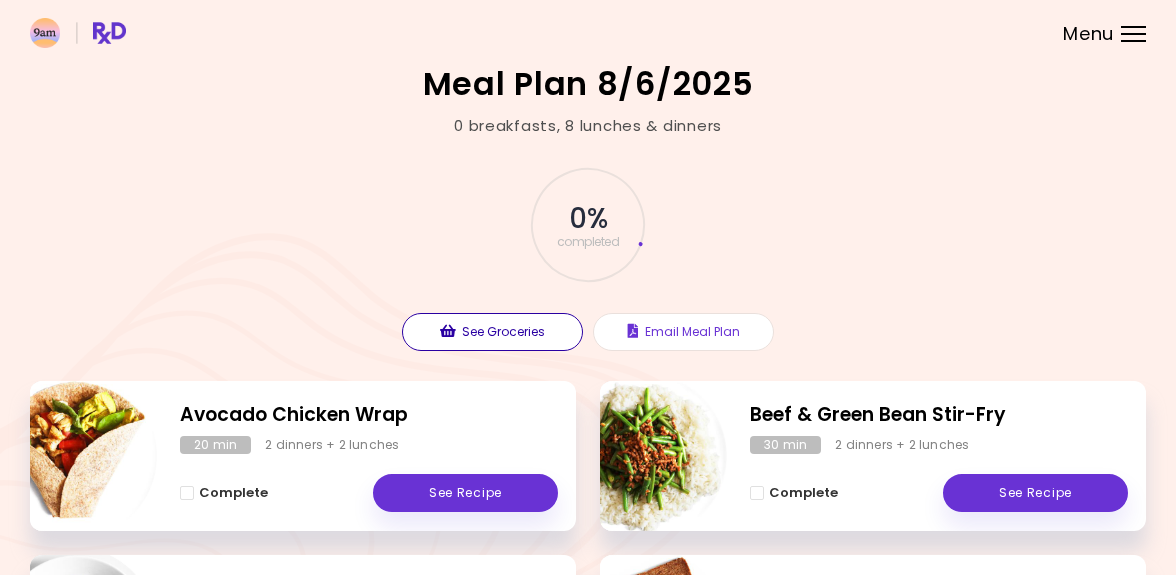 click on "See Groceries" at bounding box center (492, 332) 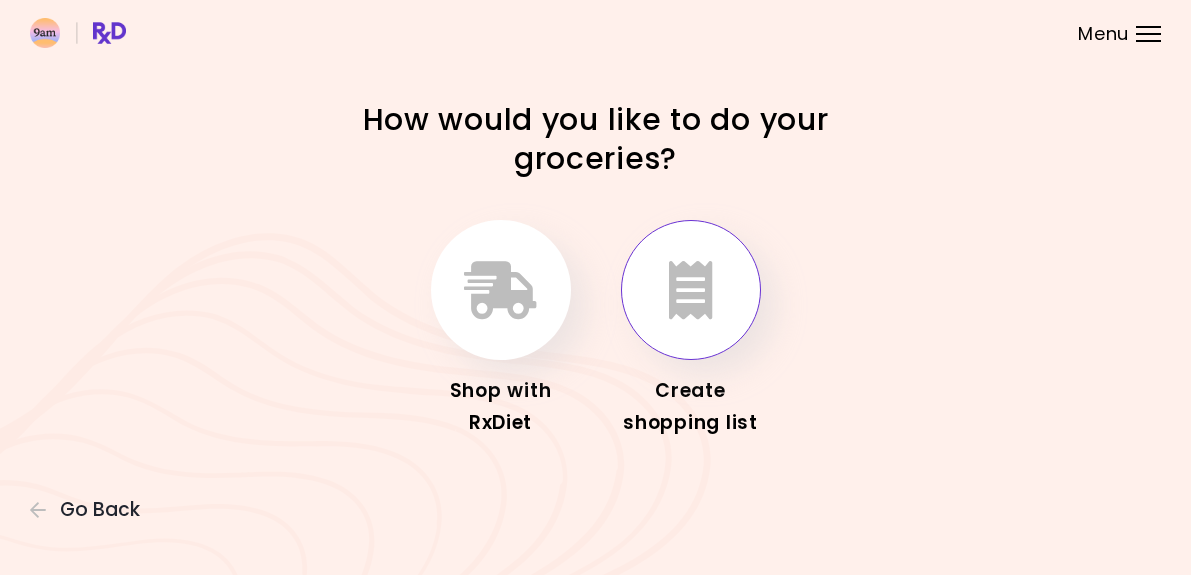 click at bounding box center (691, 290) 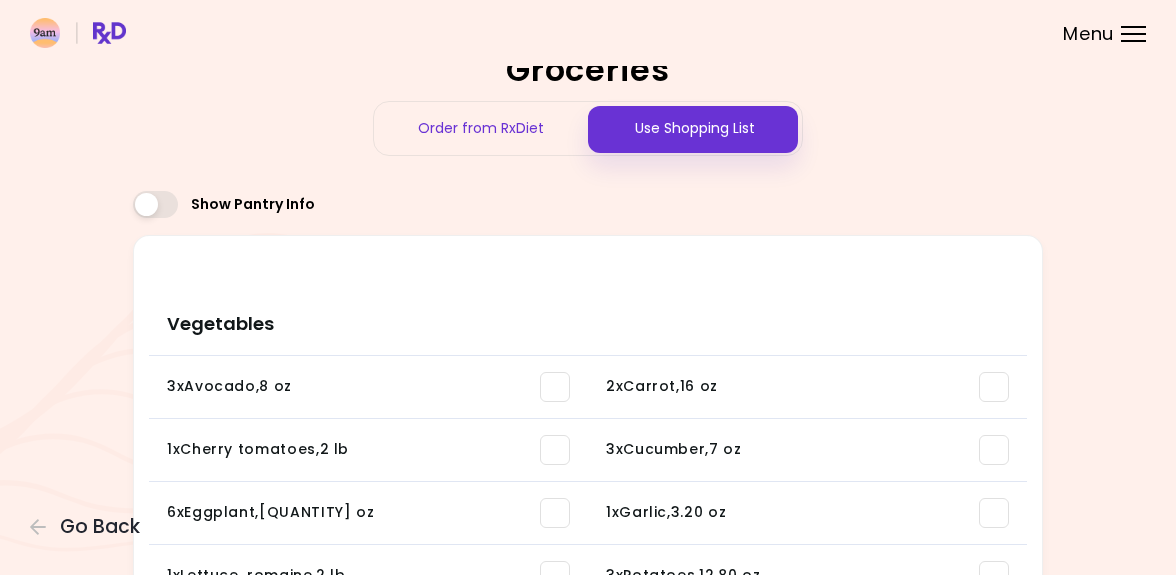 scroll, scrollTop: 0, scrollLeft: 0, axis: both 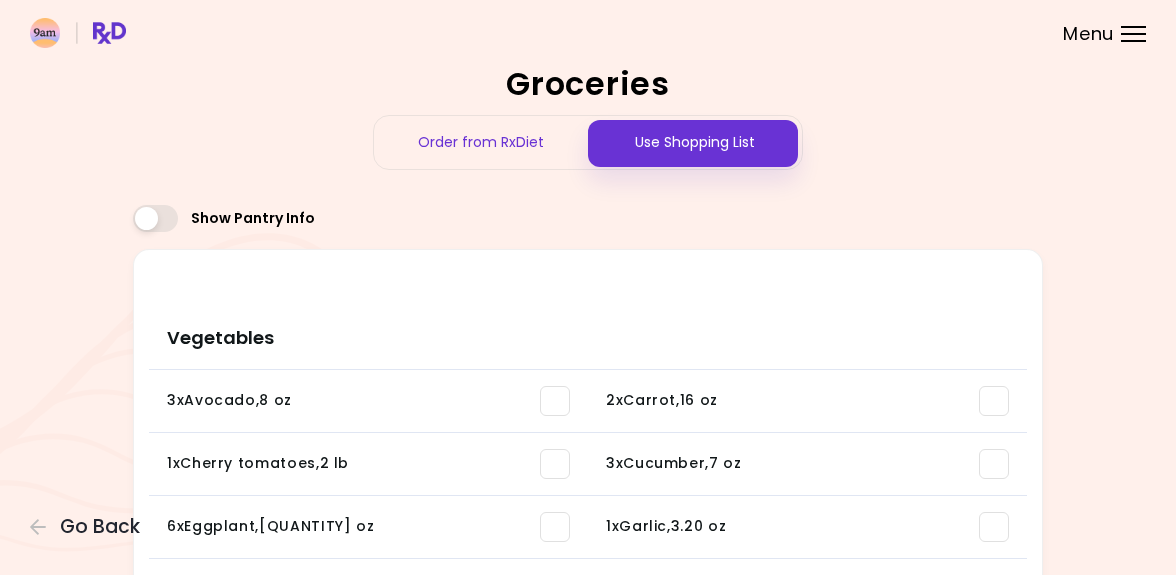 click at bounding box center [588, 33] 